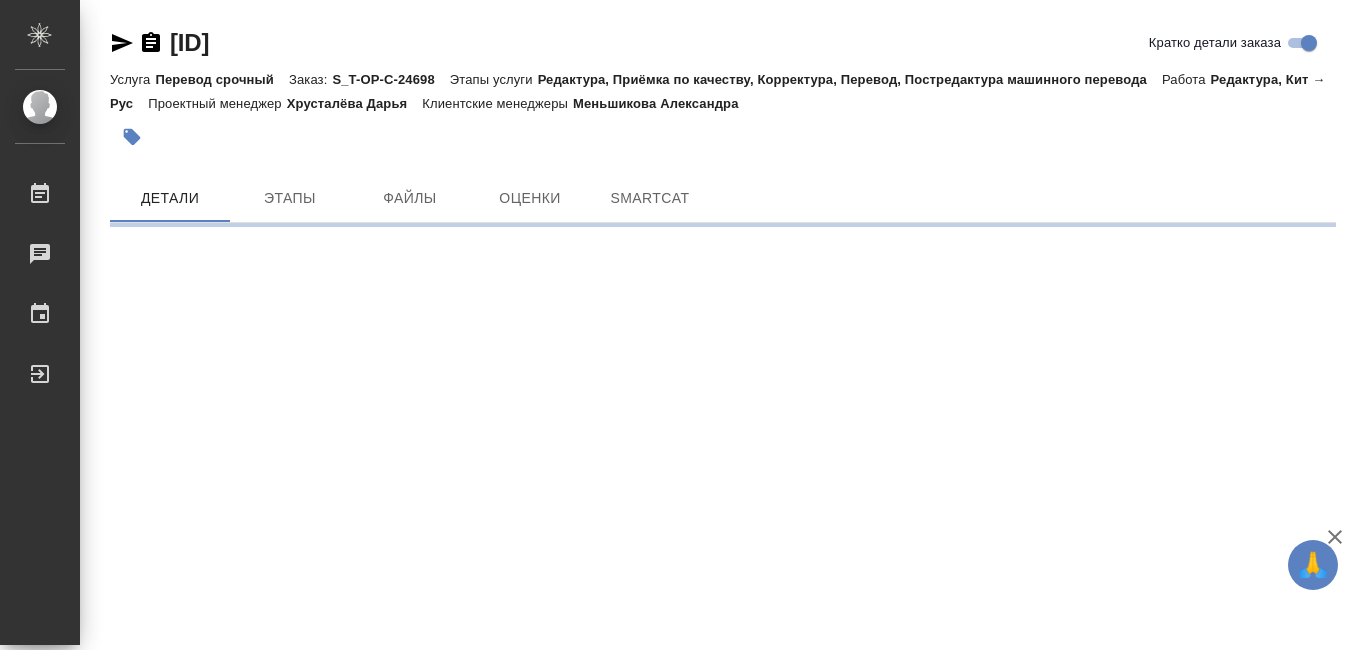 scroll, scrollTop: 0, scrollLeft: 0, axis: both 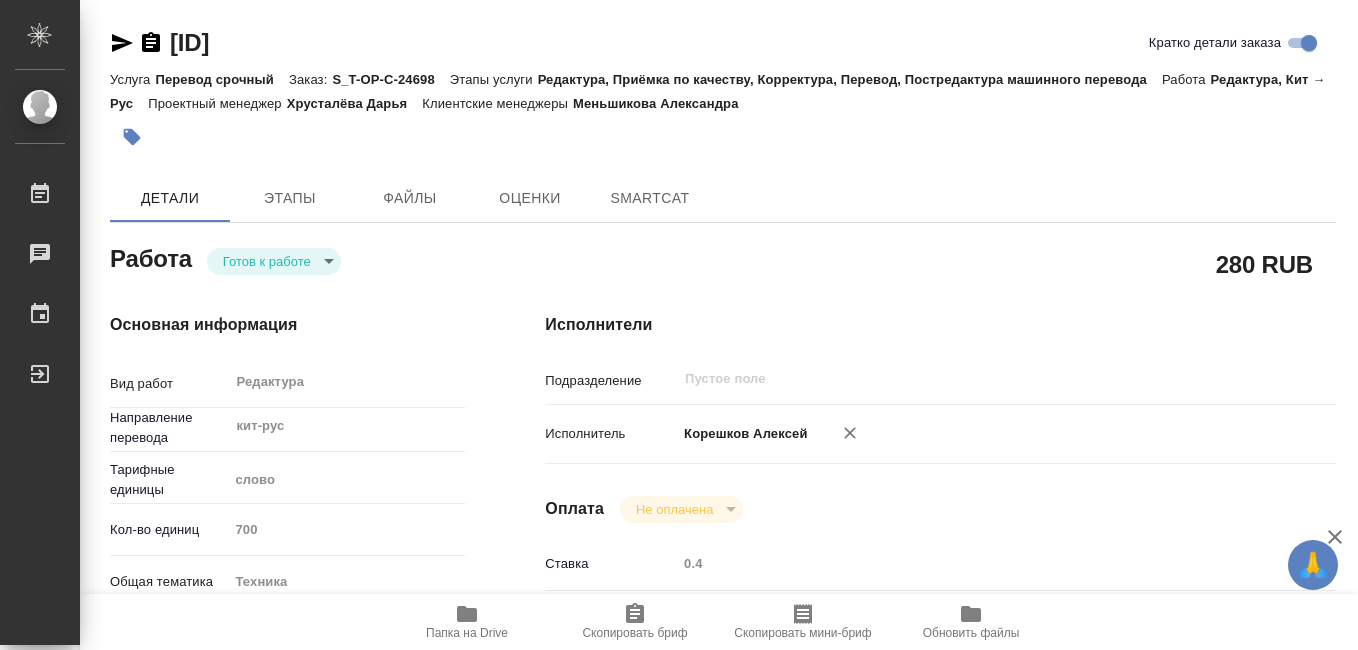 type on "x" 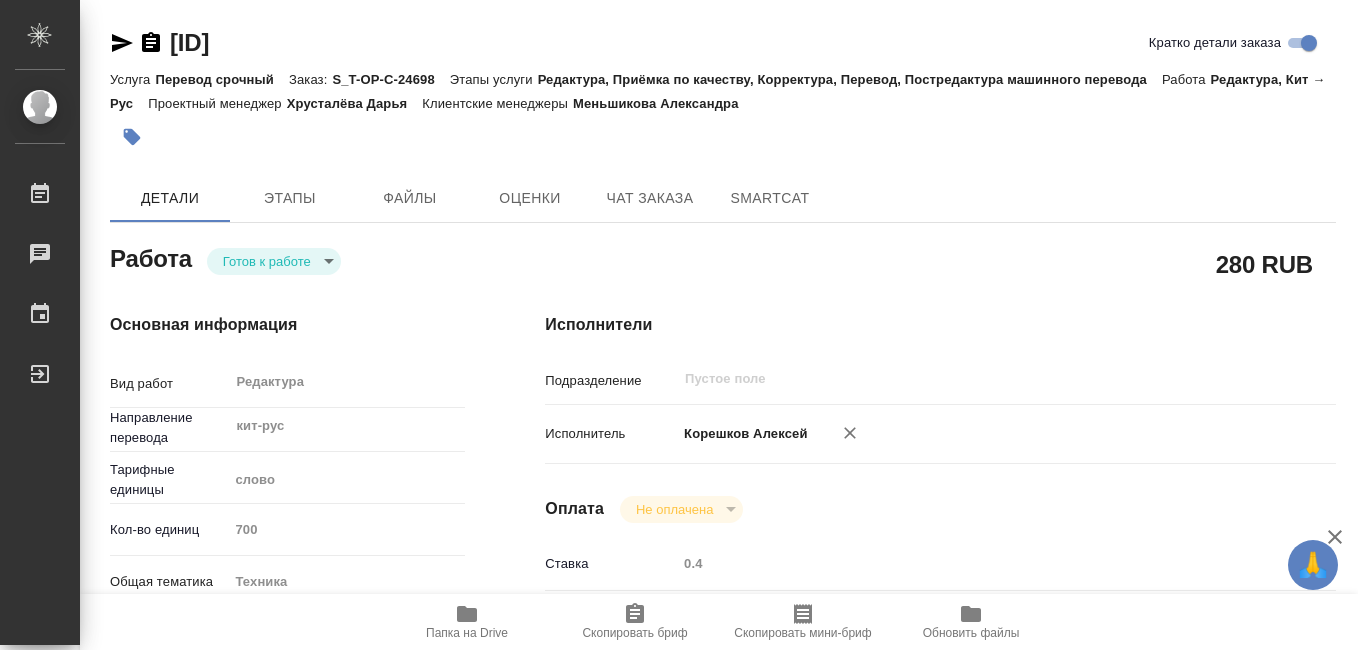 type on "x" 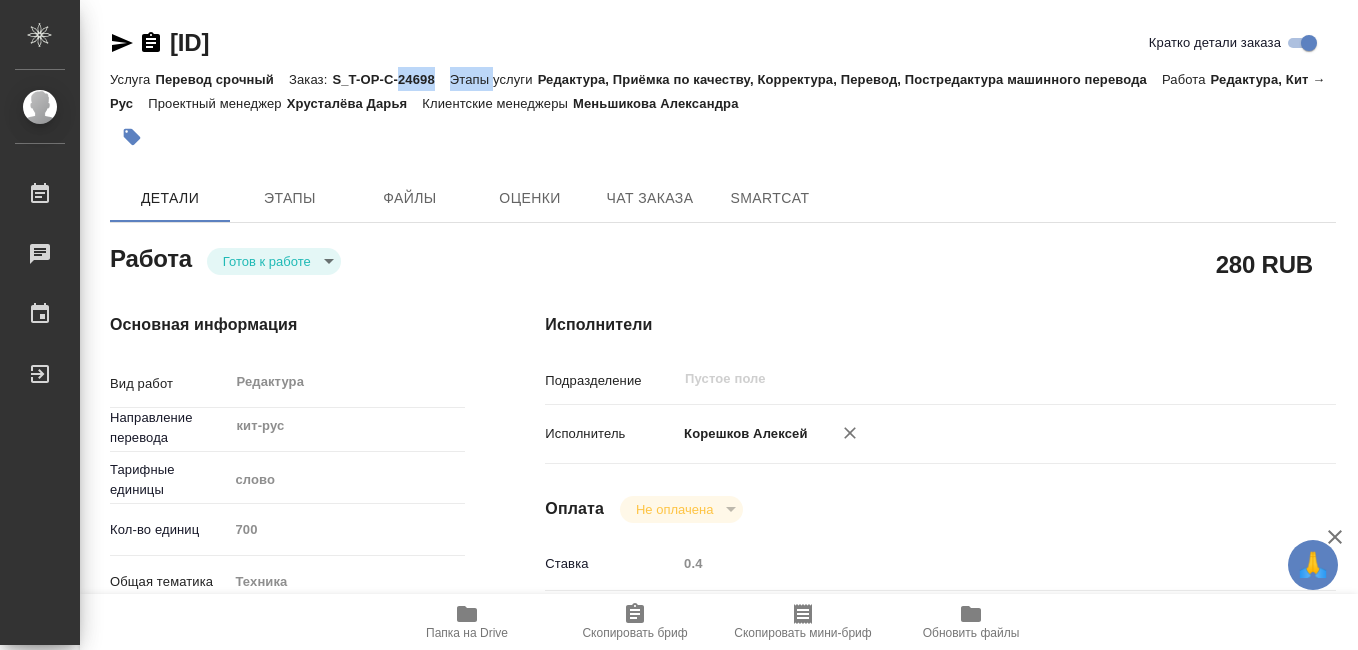 click on "S_T-OP-C-24698" at bounding box center [390, 79] 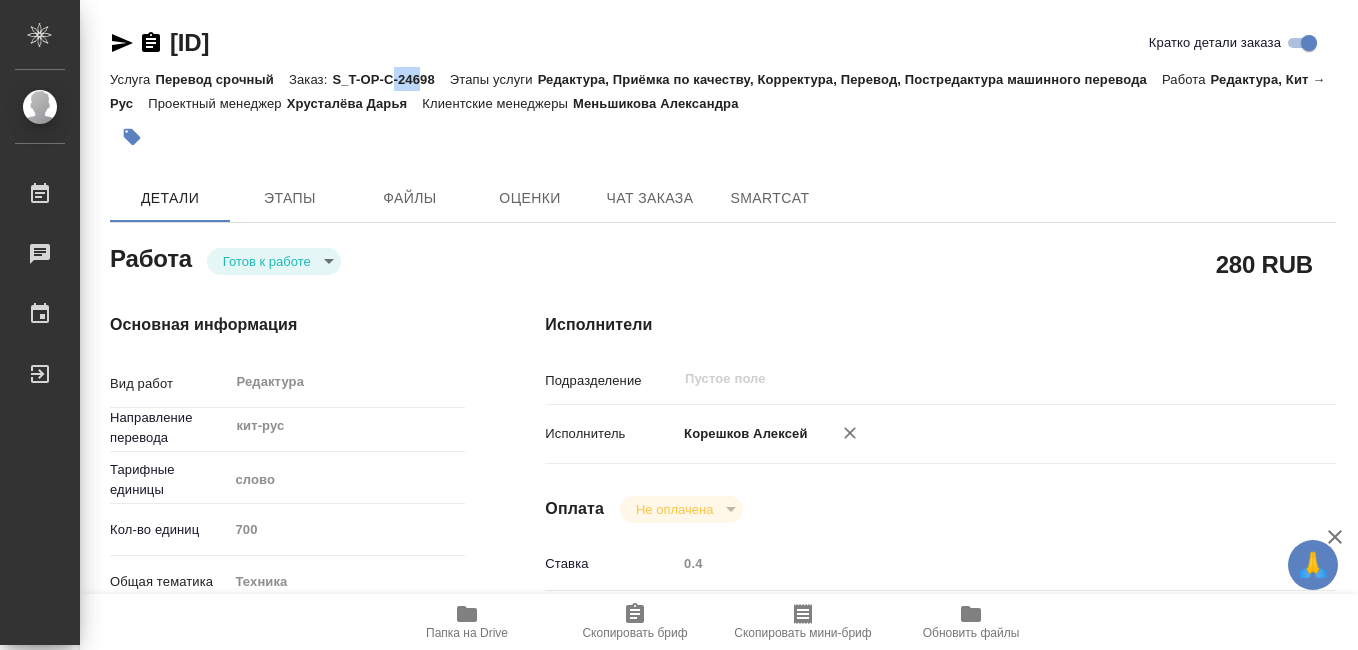 drag, startPoint x: 395, startPoint y: 82, endPoint x: 420, endPoint y: 80, distance: 25.079872 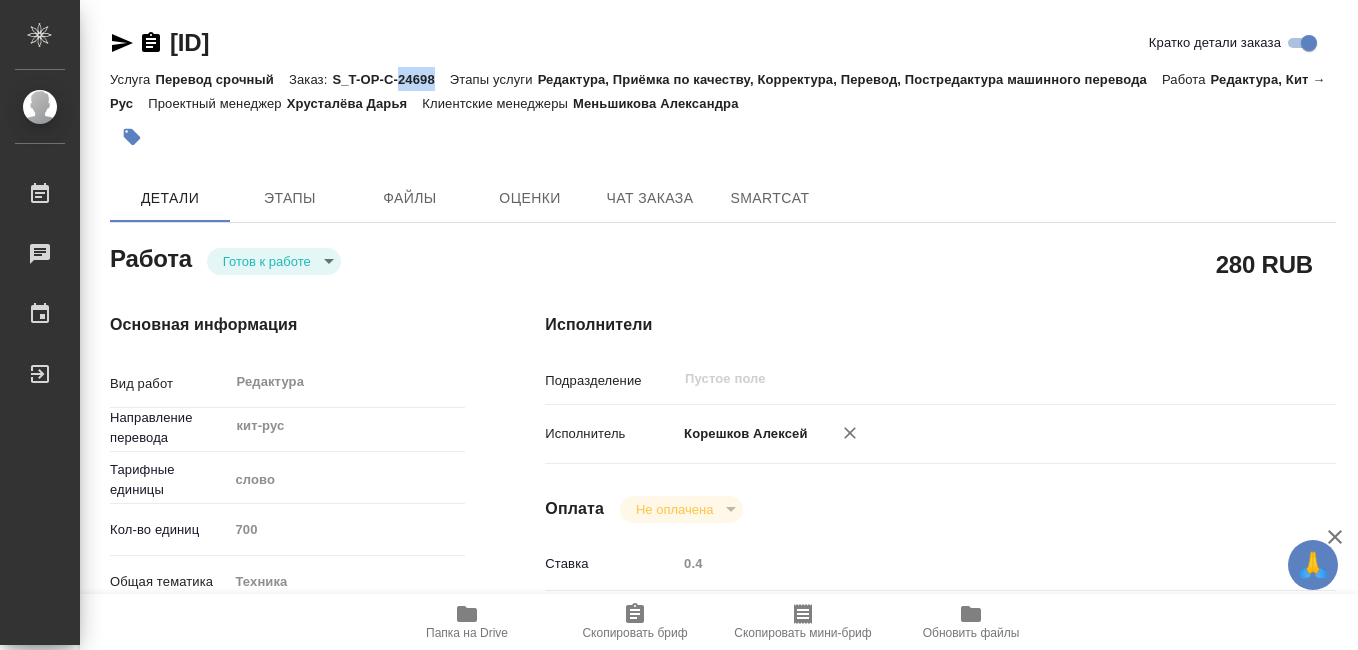 drag, startPoint x: 399, startPoint y: 83, endPoint x: 432, endPoint y: 79, distance: 33.24154 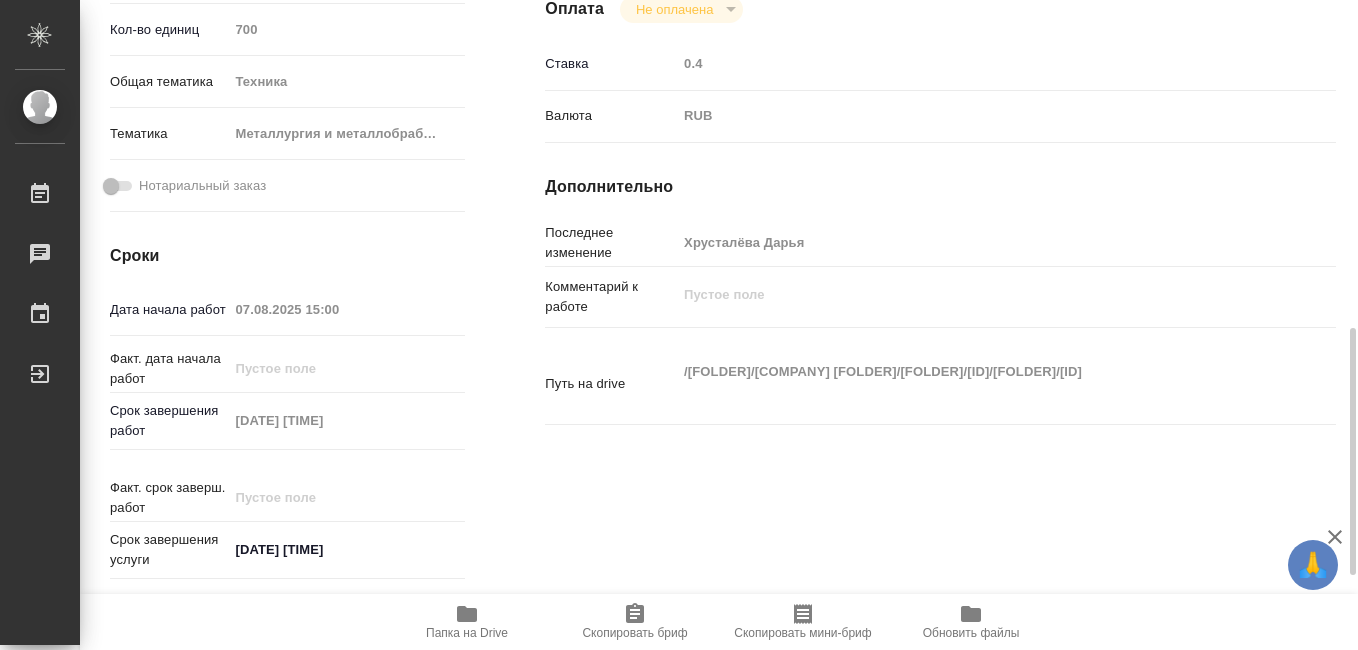 scroll, scrollTop: 600, scrollLeft: 0, axis: vertical 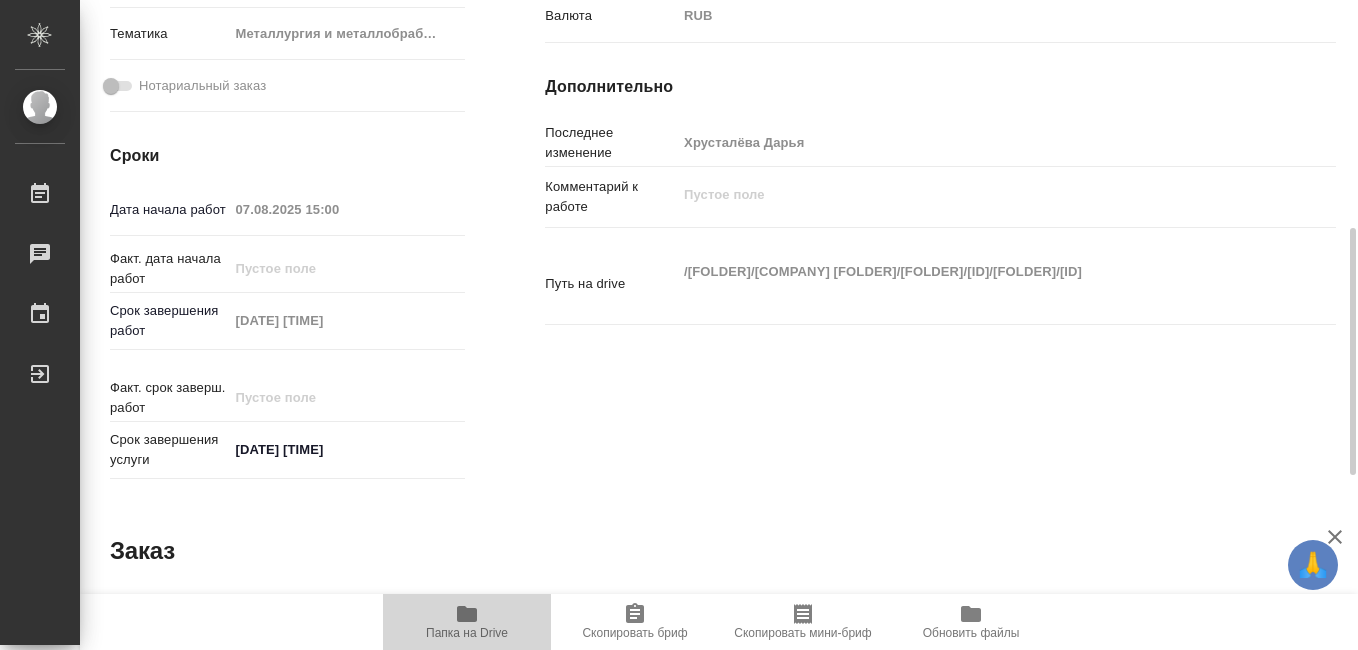 click 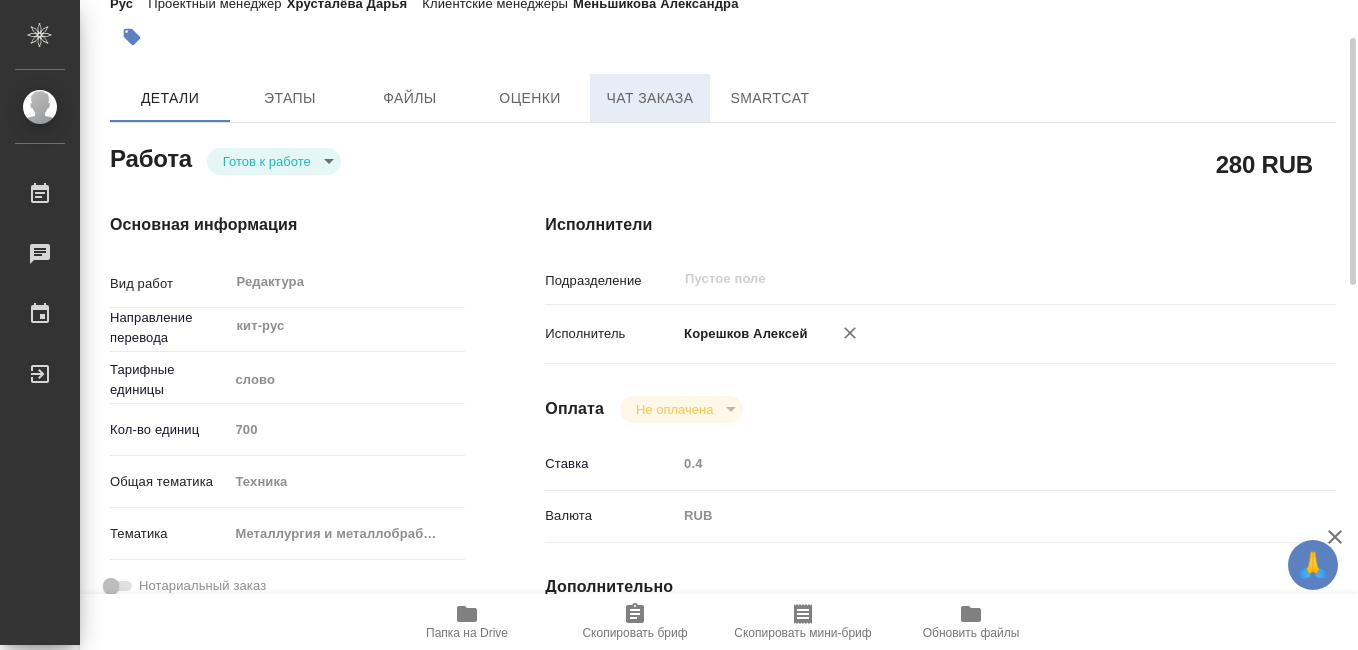 scroll, scrollTop: 0, scrollLeft: 0, axis: both 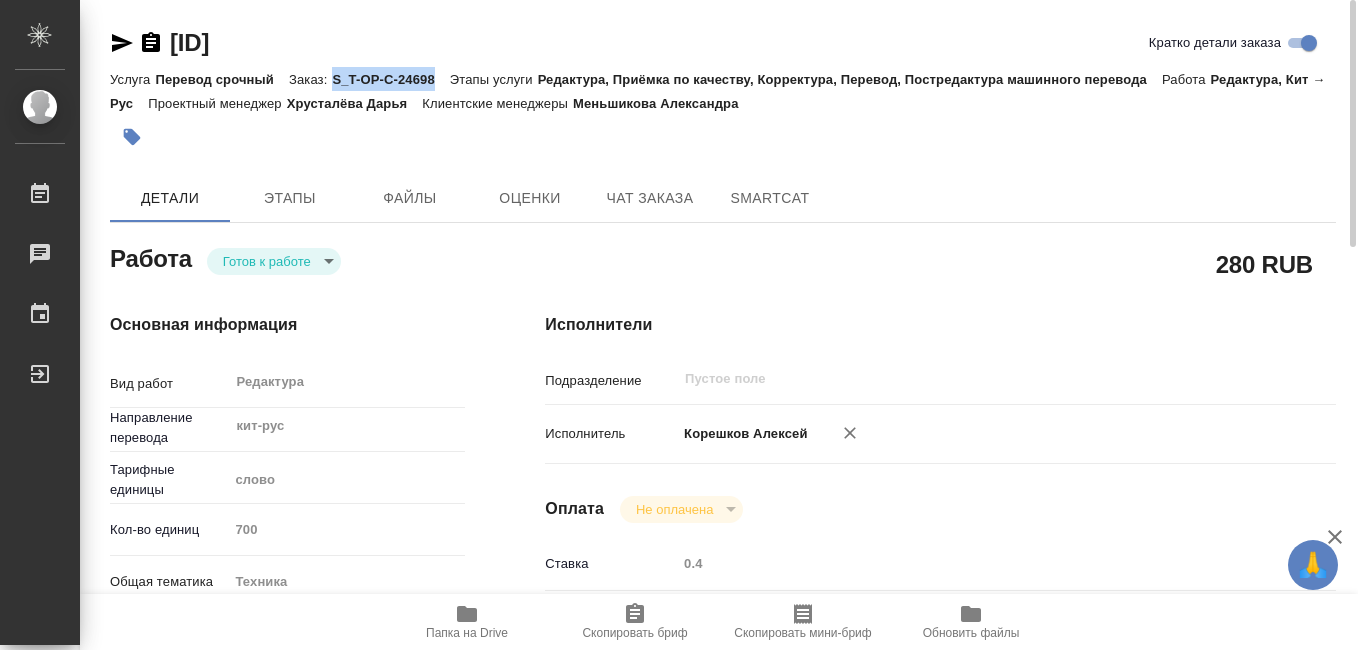 drag, startPoint x: 332, startPoint y: 82, endPoint x: 435, endPoint y: 73, distance: 103.392456 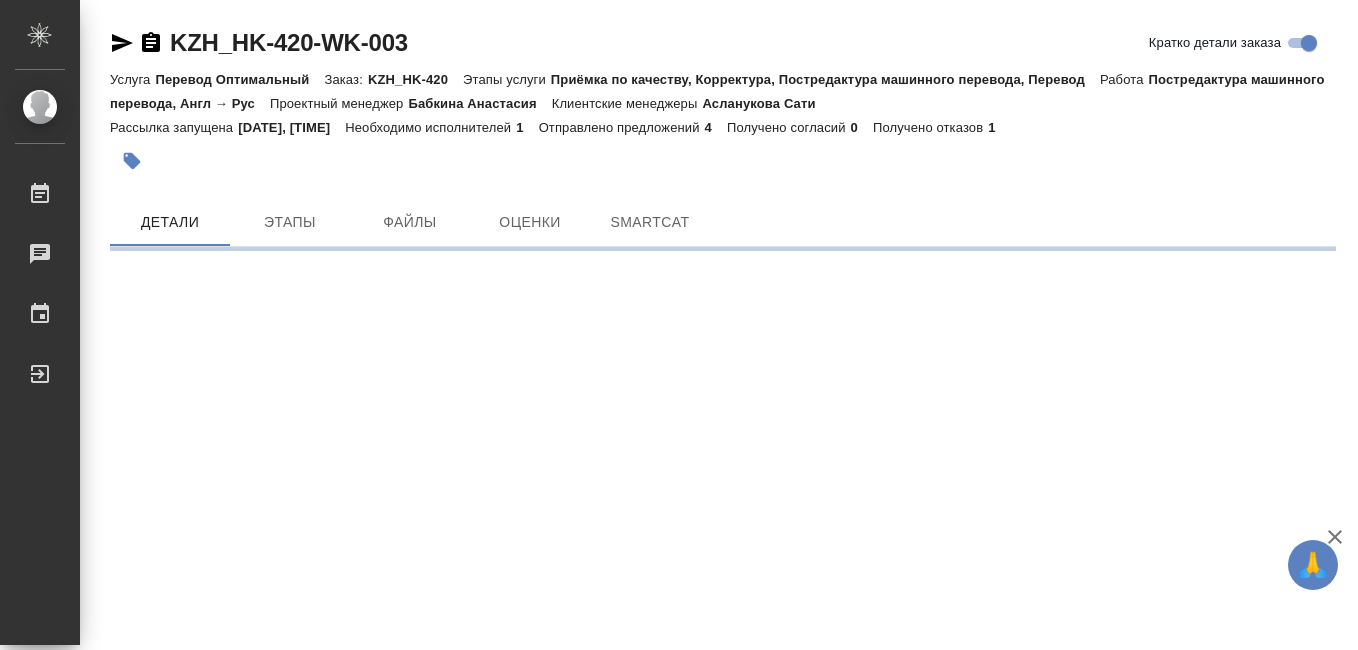 scroll, scrollTop: 0, scrollLeft: 0, axis: both 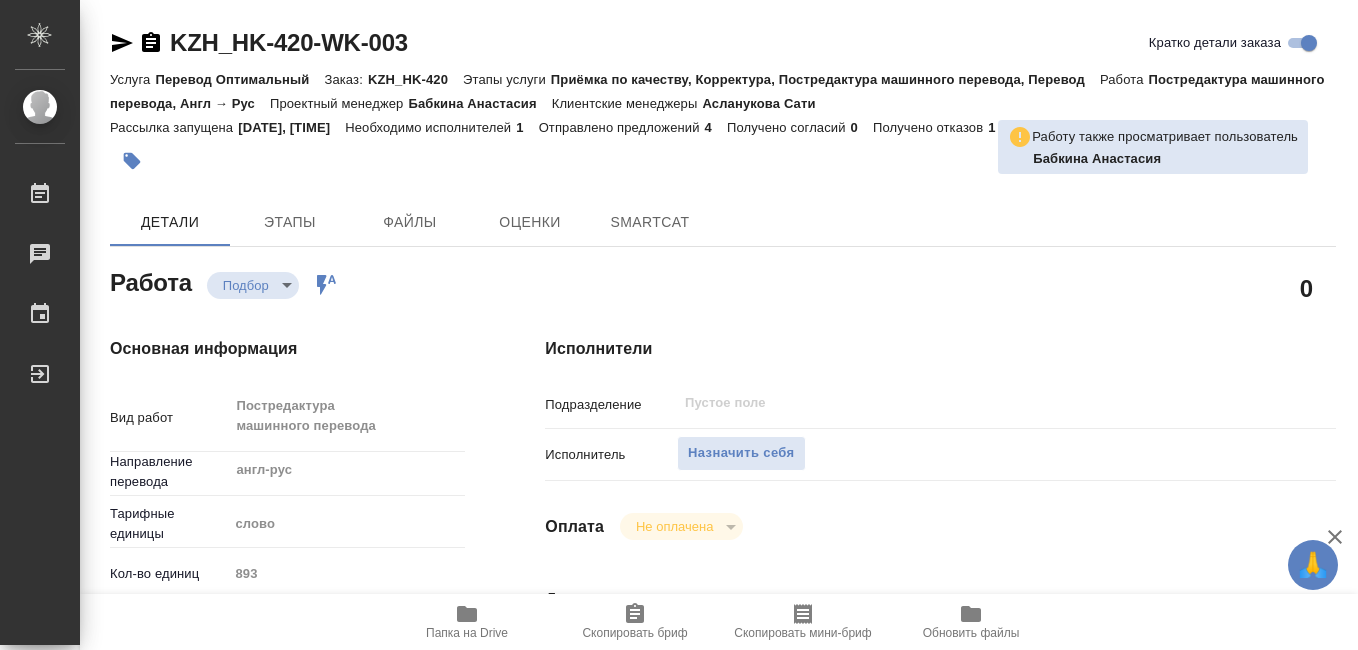 type on "x" 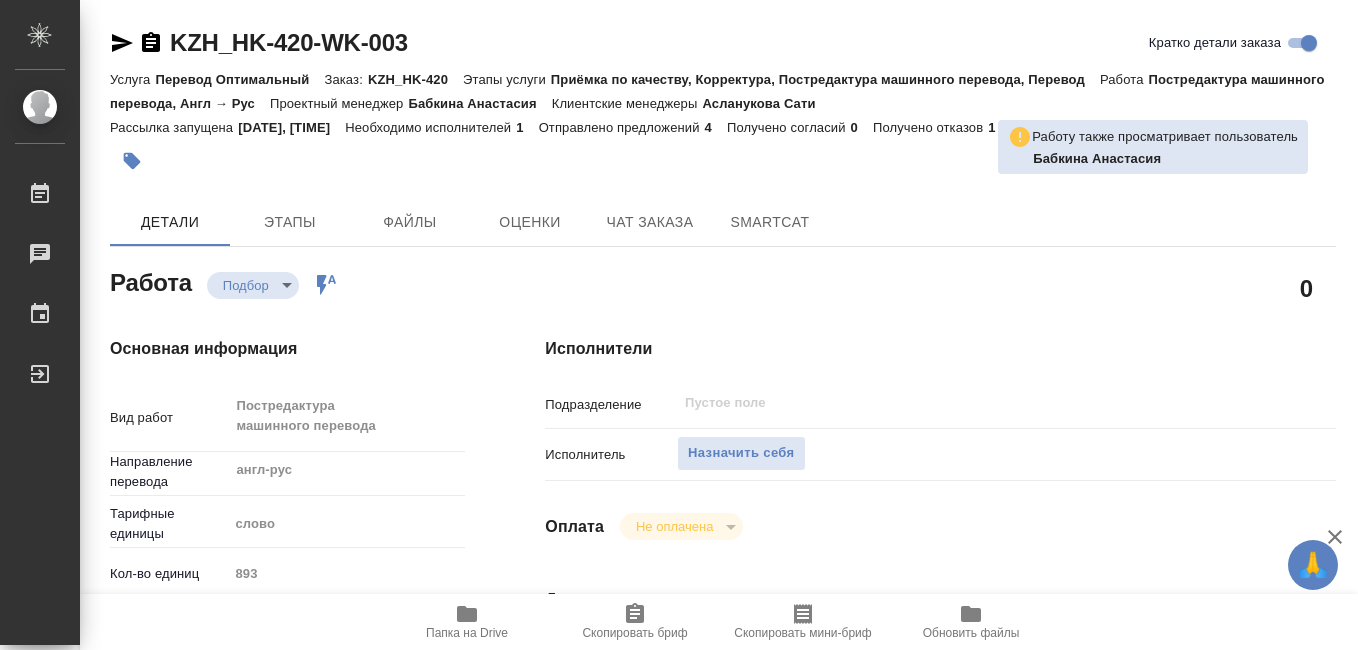 type on "x" 